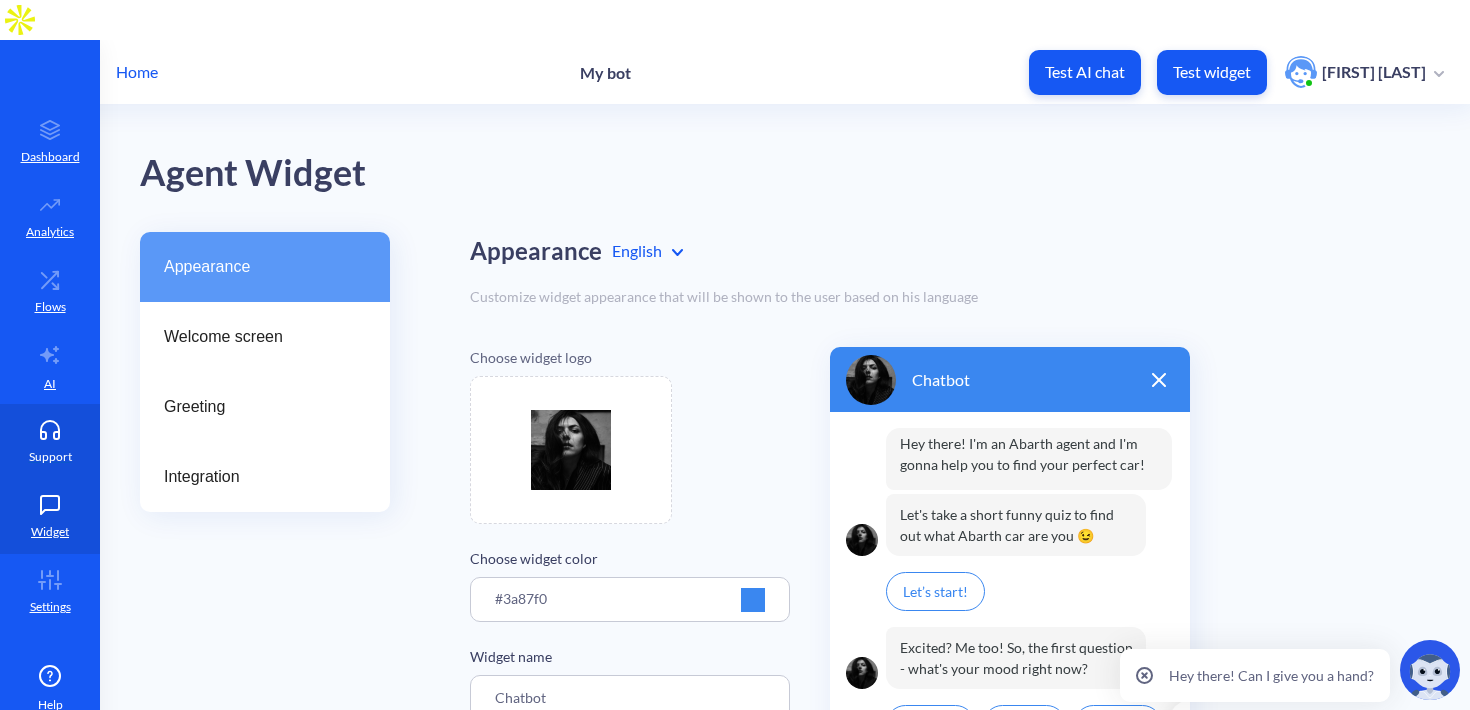 scroll, scrollTop: 0, scrollLeft: 0, axis: both 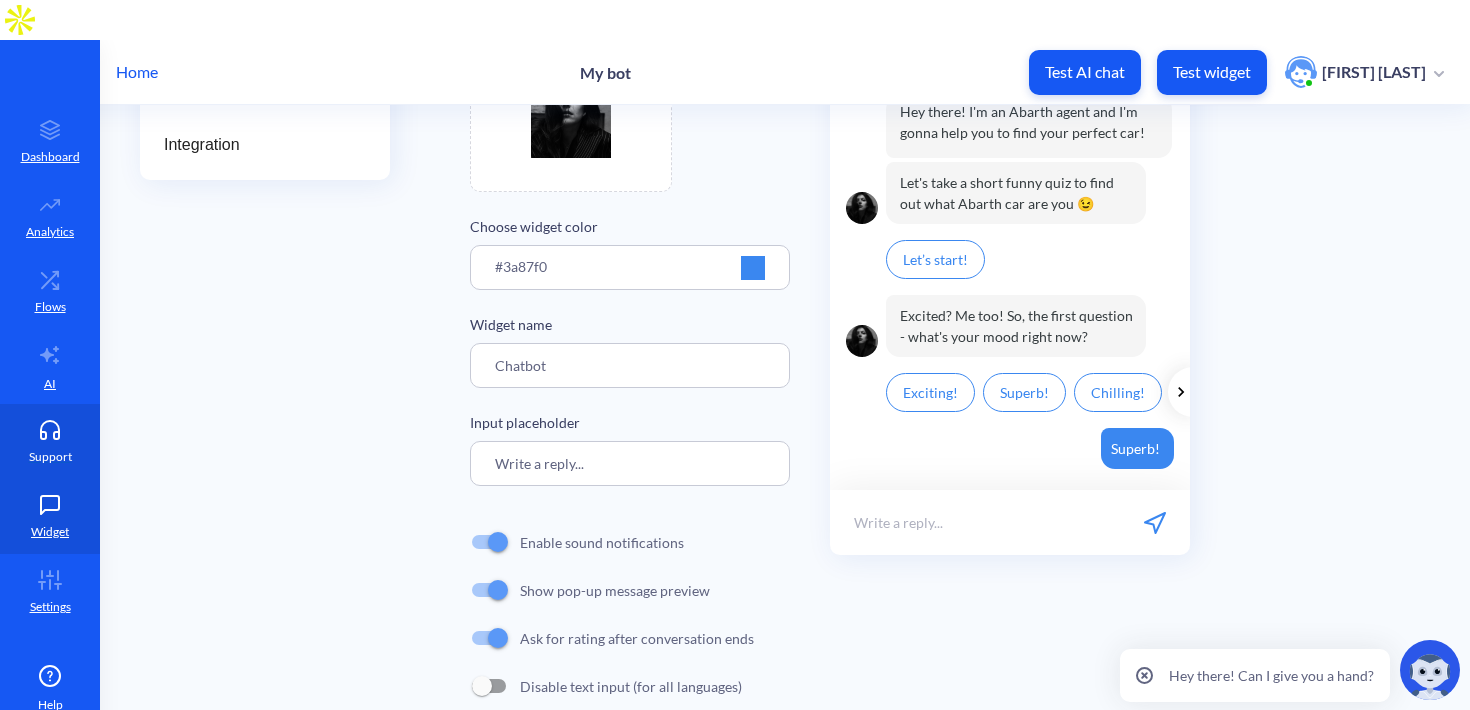click at bounding box center [50, 435] 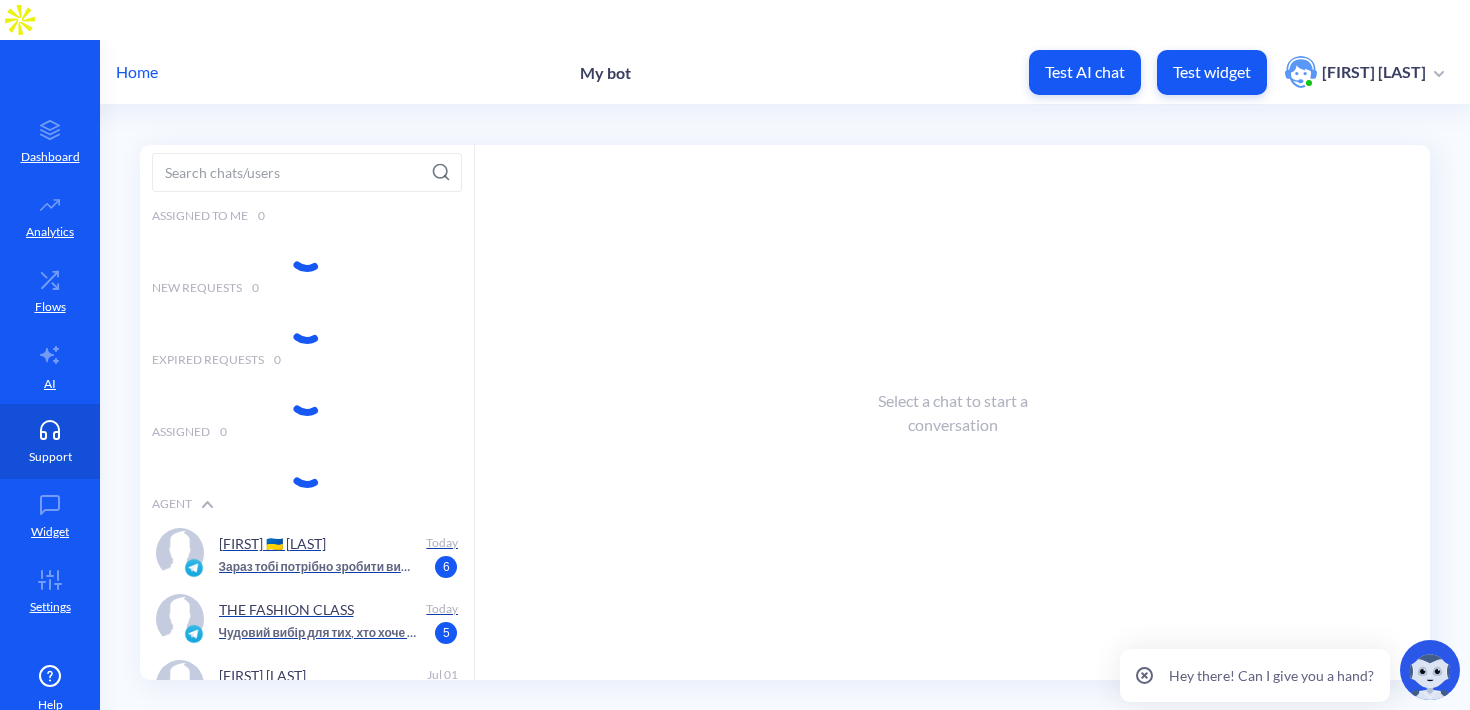 scroll, scrollTop: 0, scrollLeft: 0, axis: both 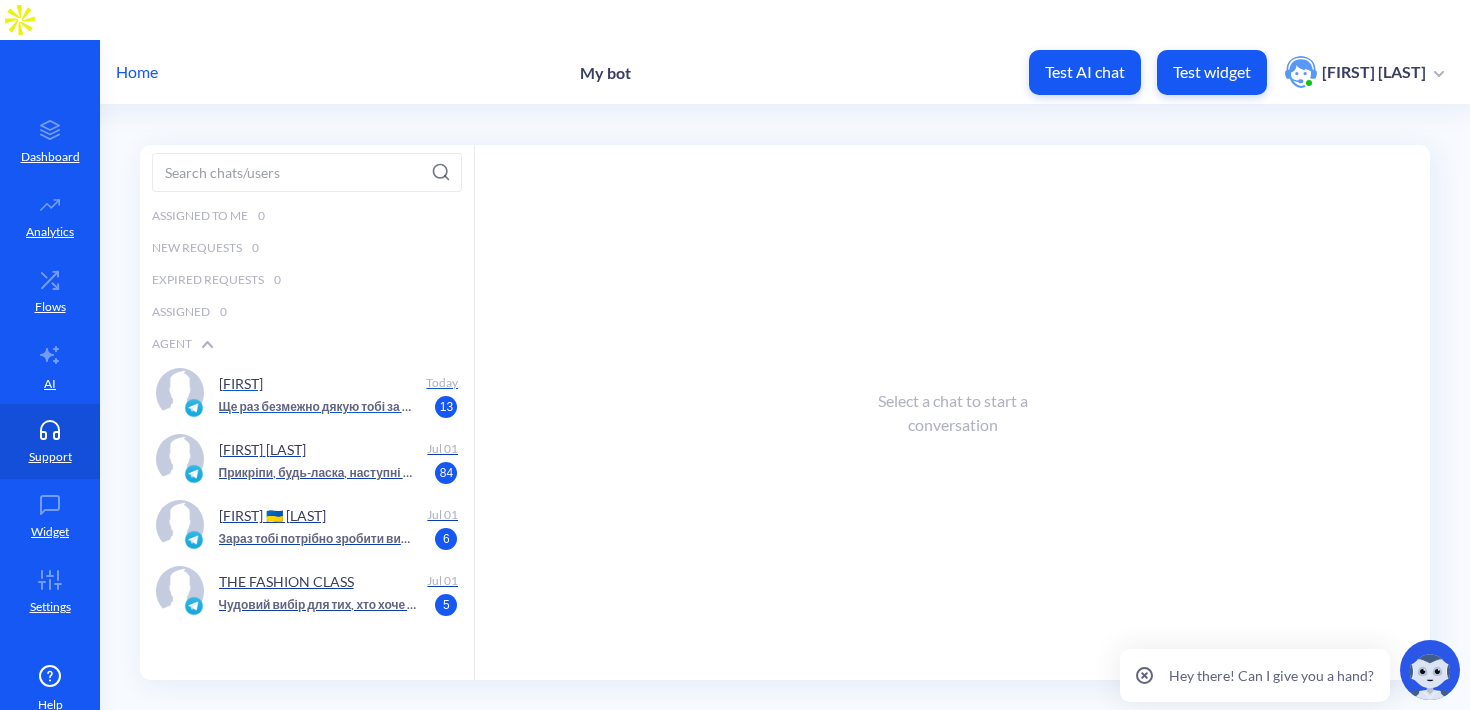 click on "Kokó" at bounding box center (316, 383) 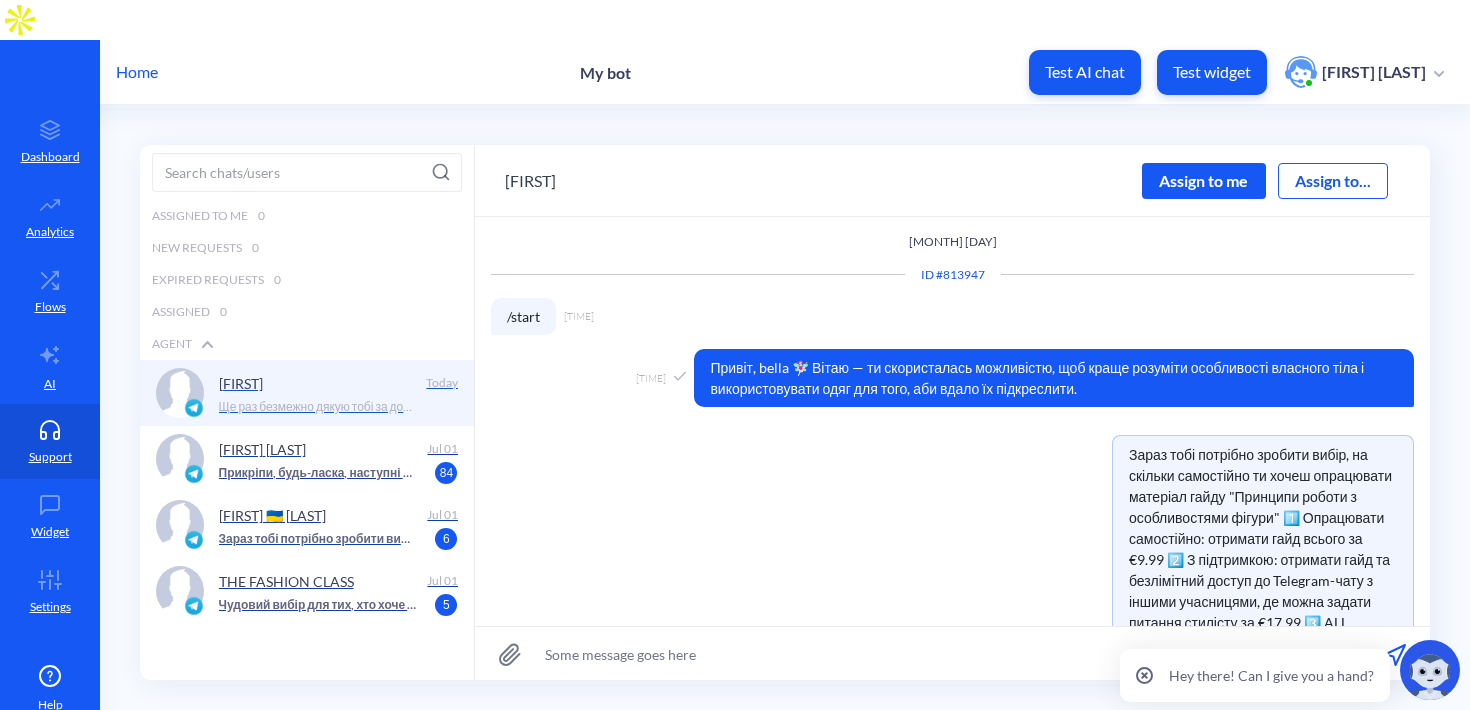 scroll, scrollTop: 1467, scrollLeft: 0, axis: vertical 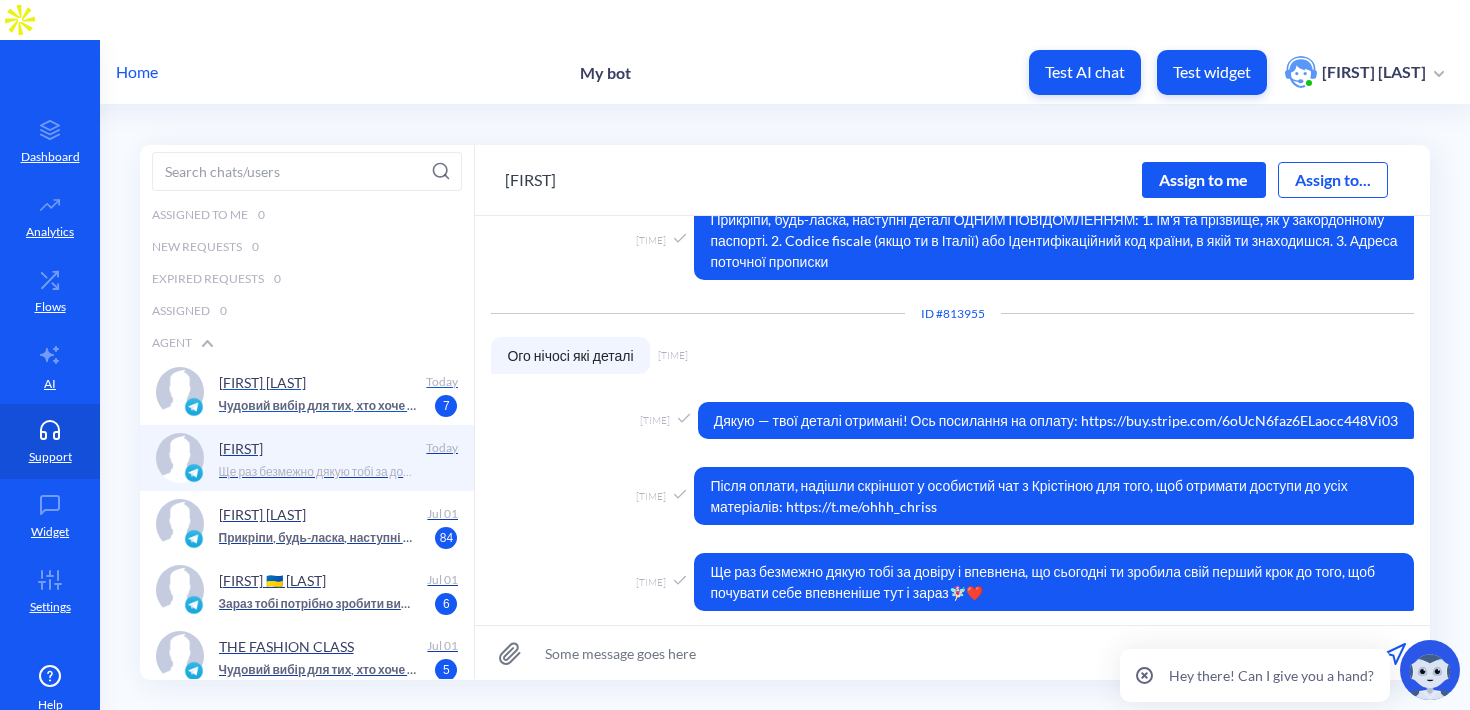 click on "Чудовий вибір для тих, хто хоче отримати потужну базу і впевнений, що зможе розкласти всі крапки над "і" самостійно.
Проте, якщо ти відчуваєш, що потребуватимеш особливих підказок чи індивідуальних порад, пакети з підтримкою дадуть кращий результат і закриють твої питання від "А" до "Я"." at bounding box center (318, 406) 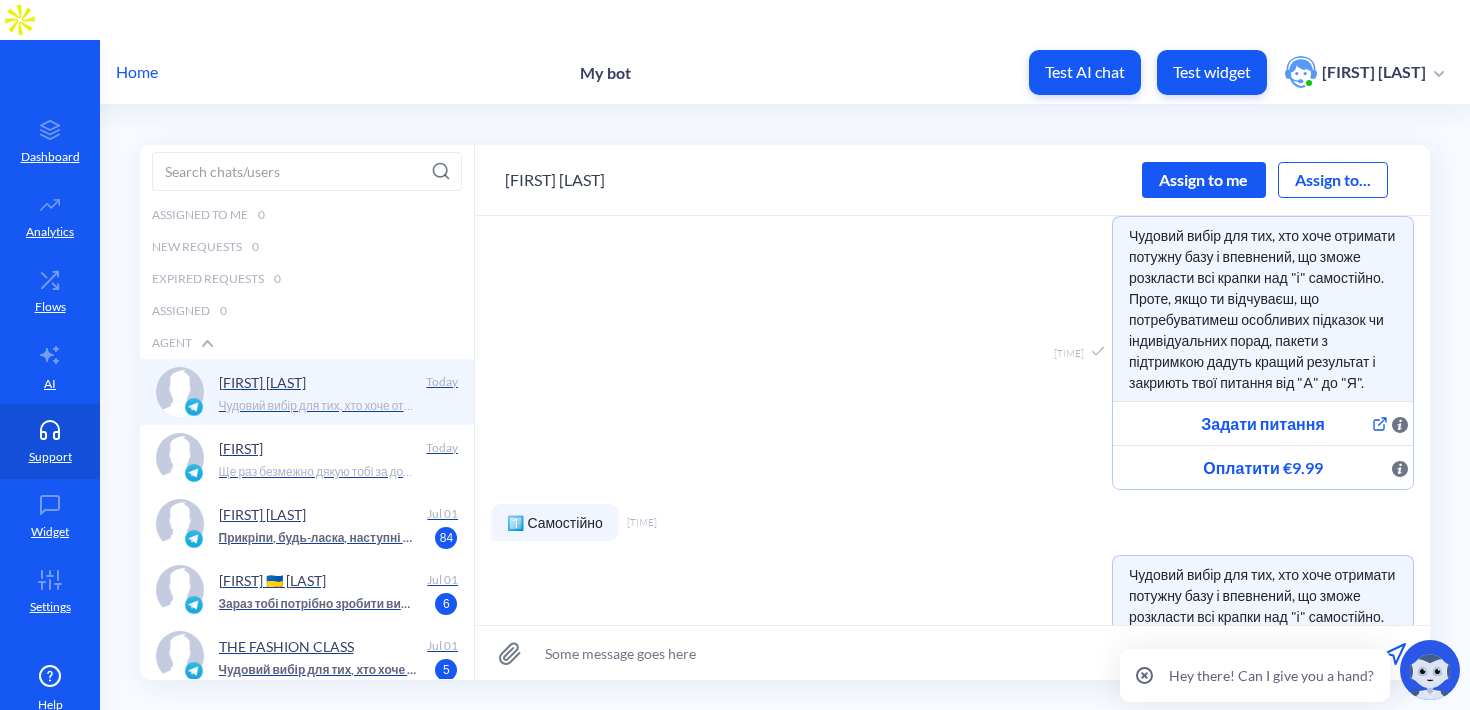 scroll, scrollTop: 924, scrollLeft: 0, axis: vertical 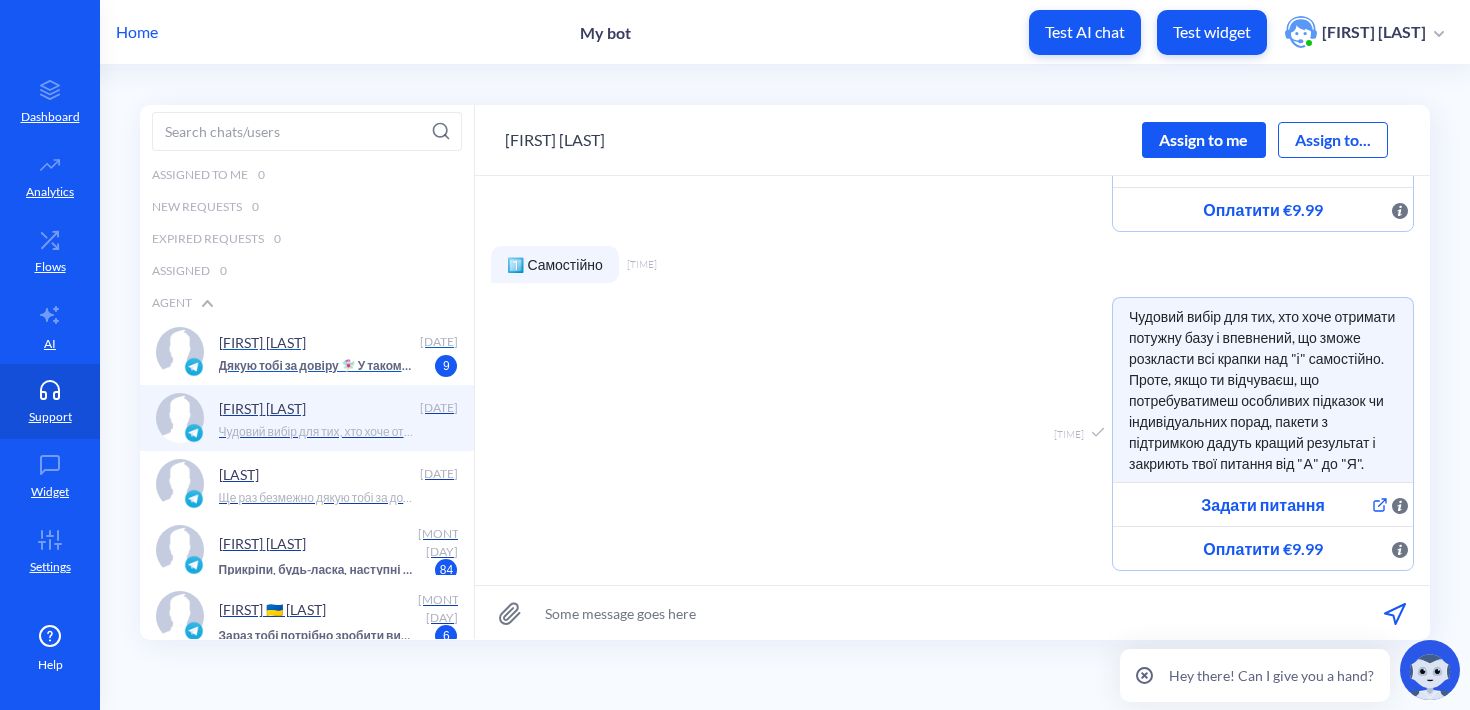 click on "Наталія   Вальницька" at bounding box center (316, 342) 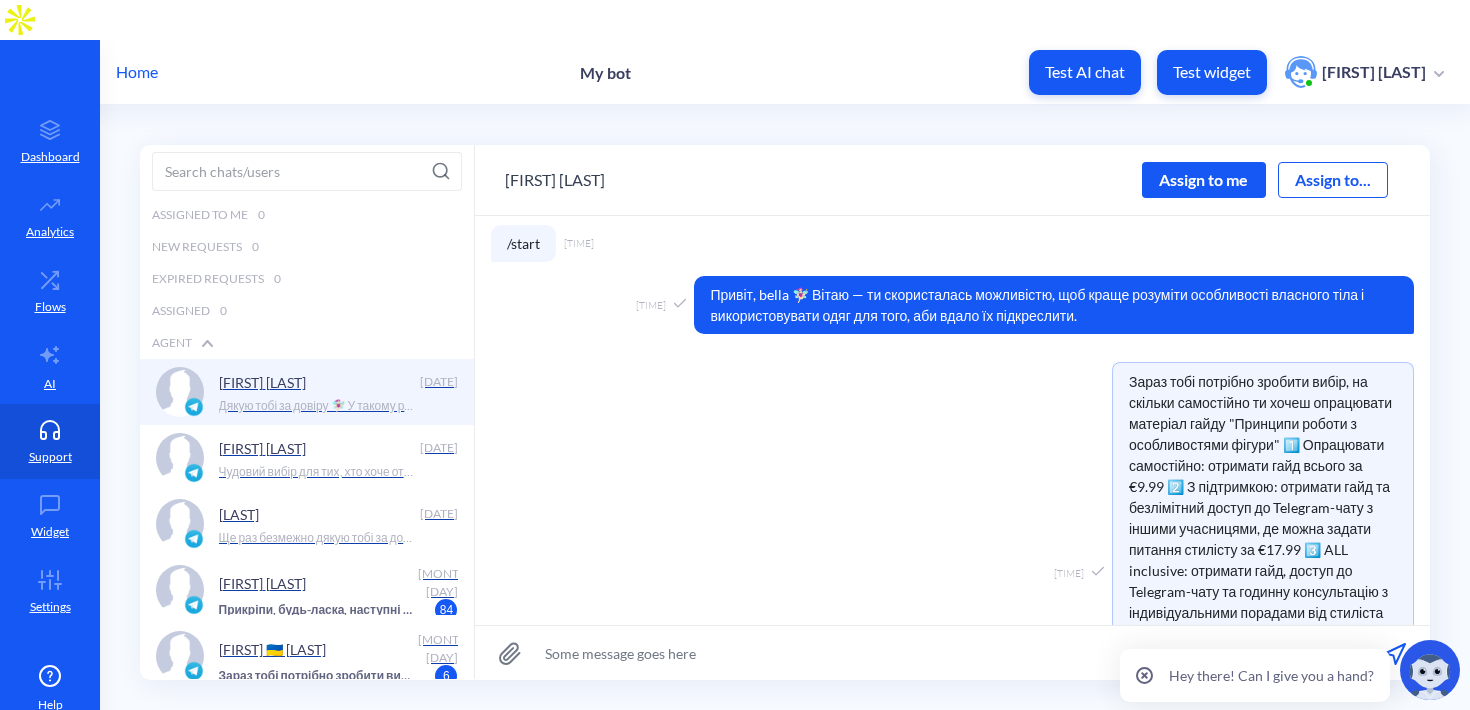 scroll, scrollTop: 0, scrollLeft: 0, axis: both 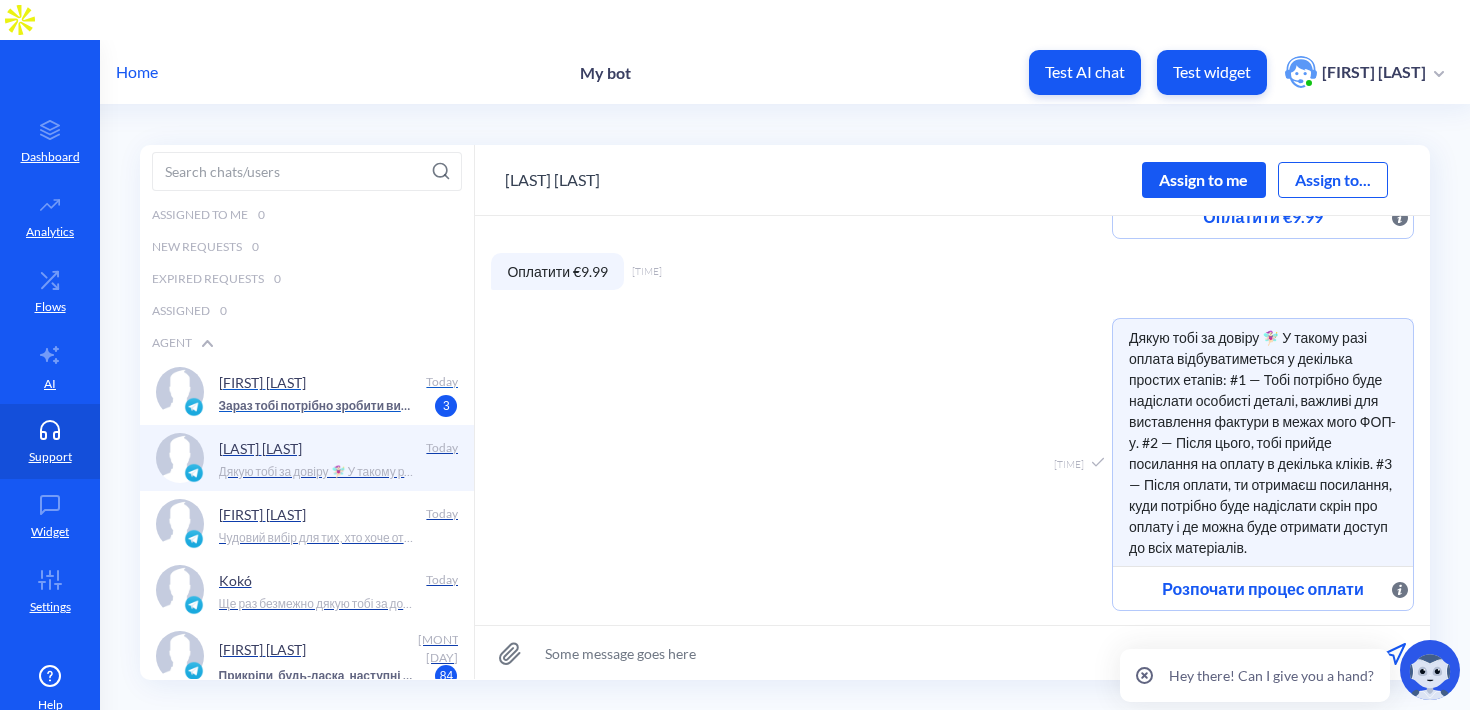 click on "Зараз тобі потрібно зробити вибір, на скільки самостійно ти хочеш опрацювати матеріал гайду "Принципи роботи з особливостями фігури"
1️⃣ Опрацювати самостійно: отримати гайд всього за €9.99
2️⃣ З підтримкою: отримати гайд та безлімітний доступ до Telegram-чату з іншими учасницями, де можна задати питання стилісту за  €17.99
3️⃣ ALL inclusive: отримати гайд, доступ до Telegram-чату та годинну консультацію з індивідуальними порадами від стиліста за €49.99" at bounding box center [318, 406] 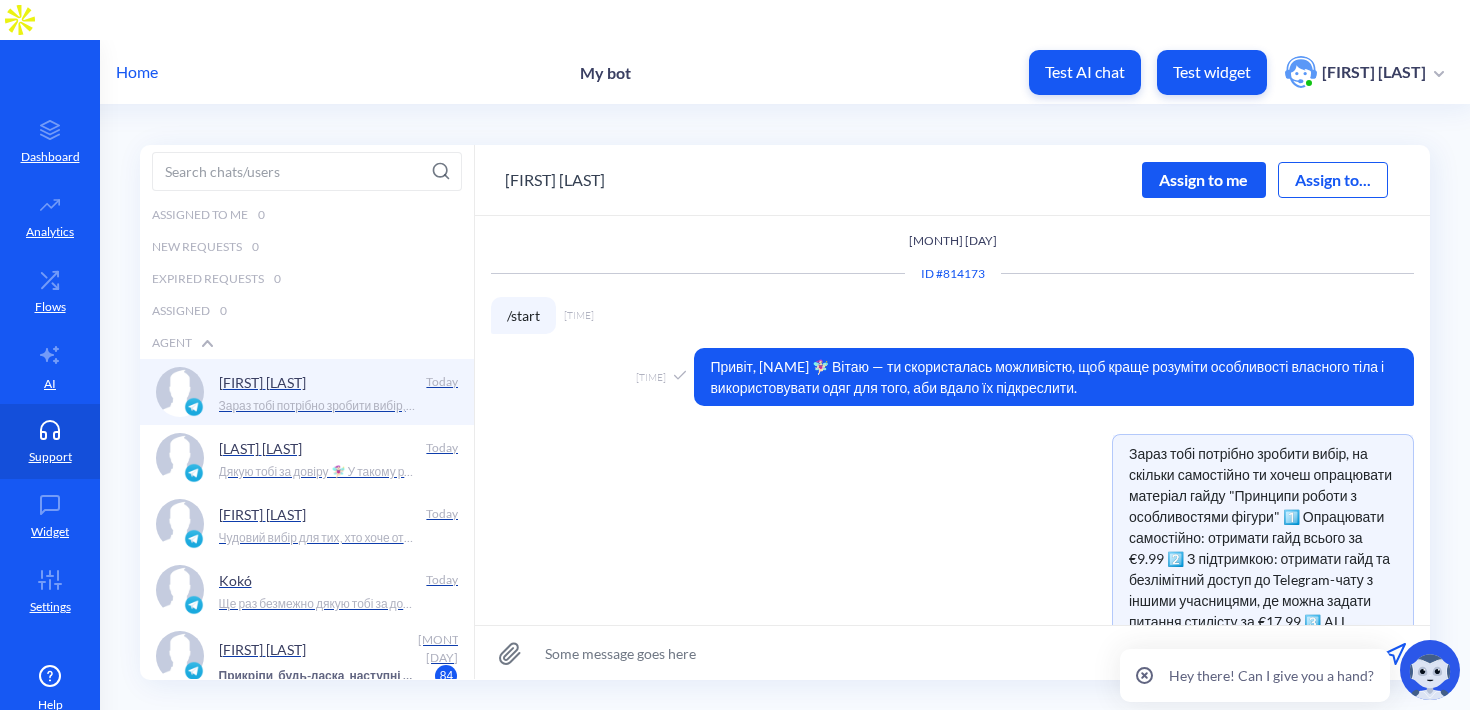 scroll, scrollTop: 246, scrollLeft: 0, axis: vertical 